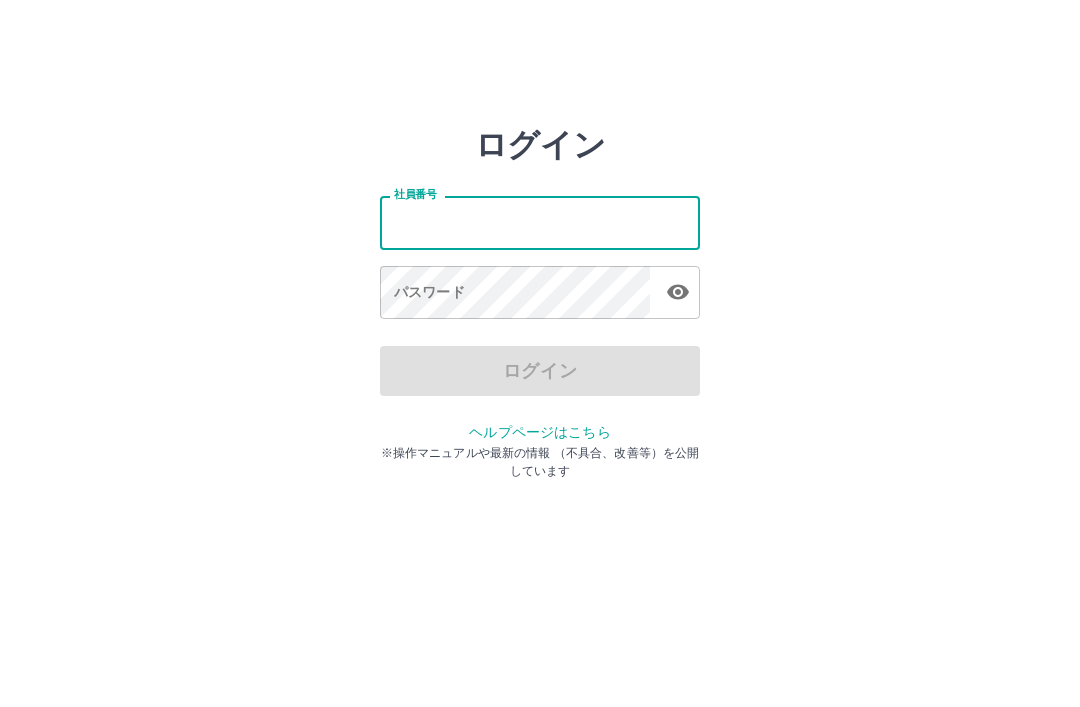 scroll, scrollTop: 0, scrollLeft: 0, axis: both 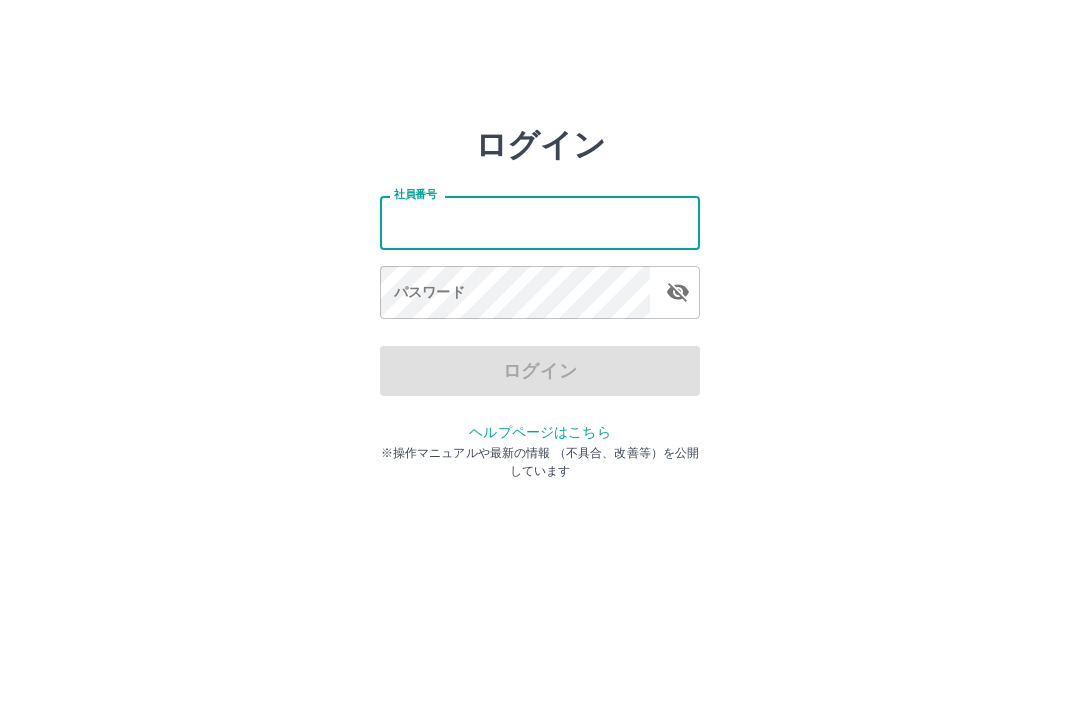 click 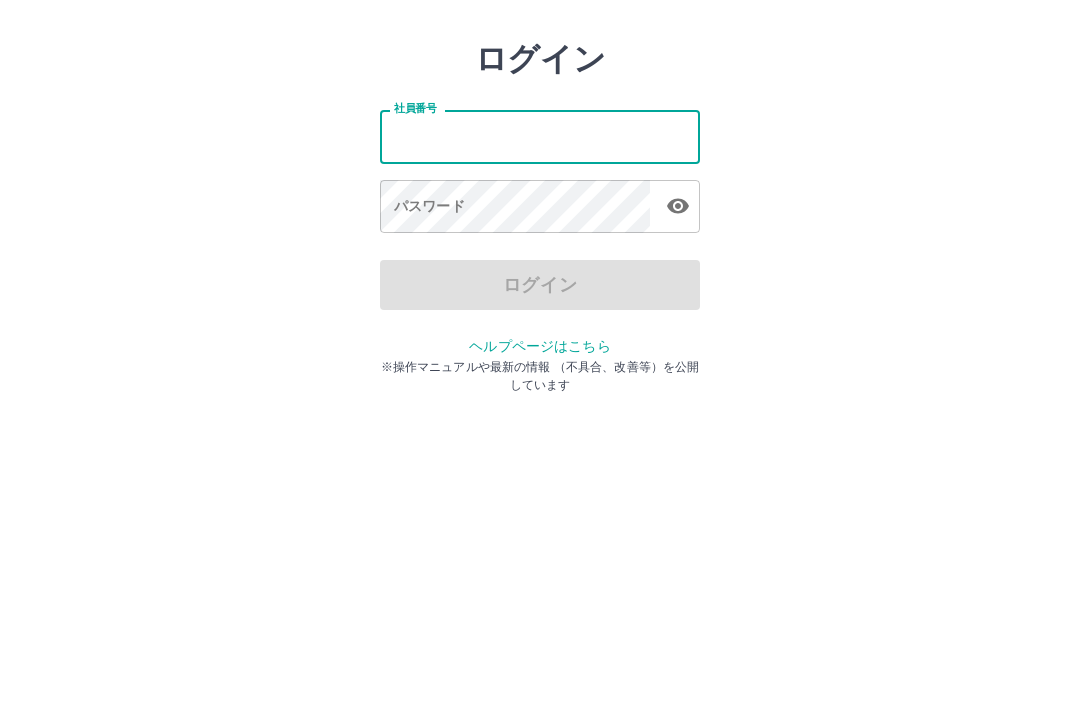 click 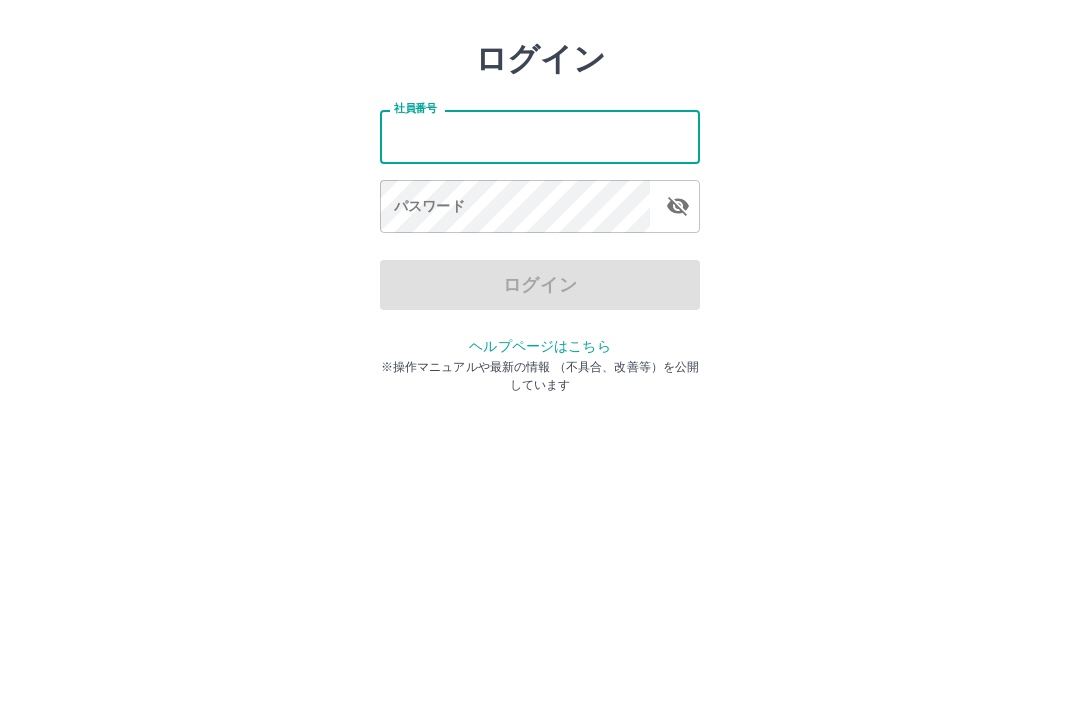 click 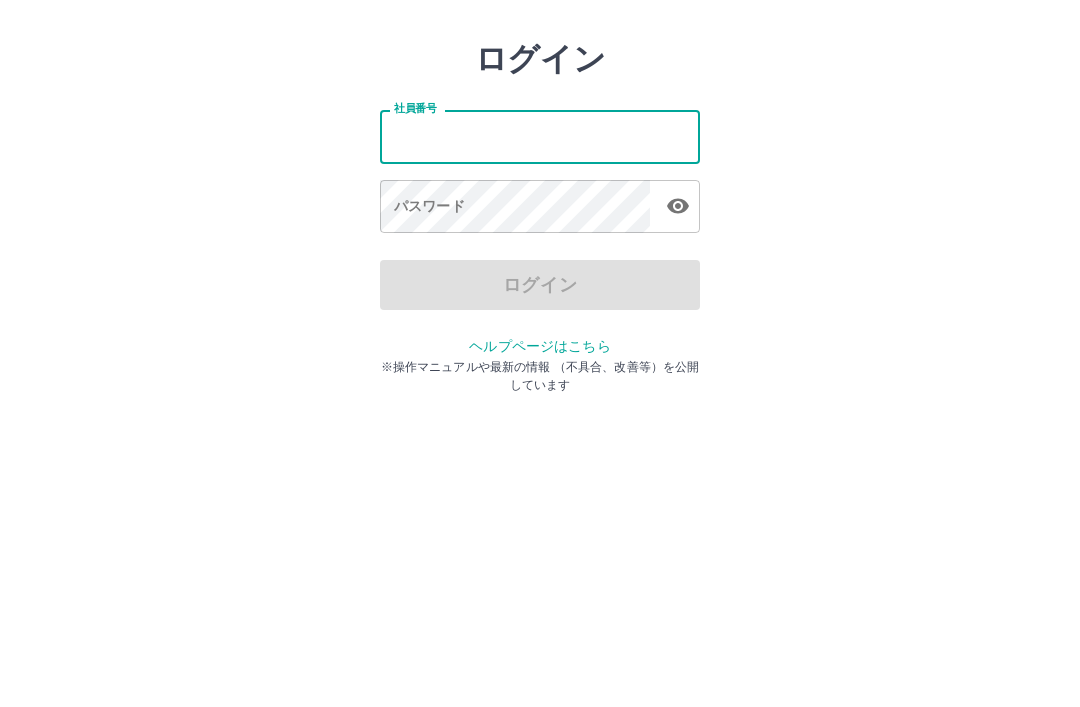 click on "ログイン 社員番号 社員番号 パスワード パスワード ログイン ヘルプページはこちら ※操作マニュアルや最新の情報 （不具合、改善等）を公開しています" at bounding box center [540, 286] 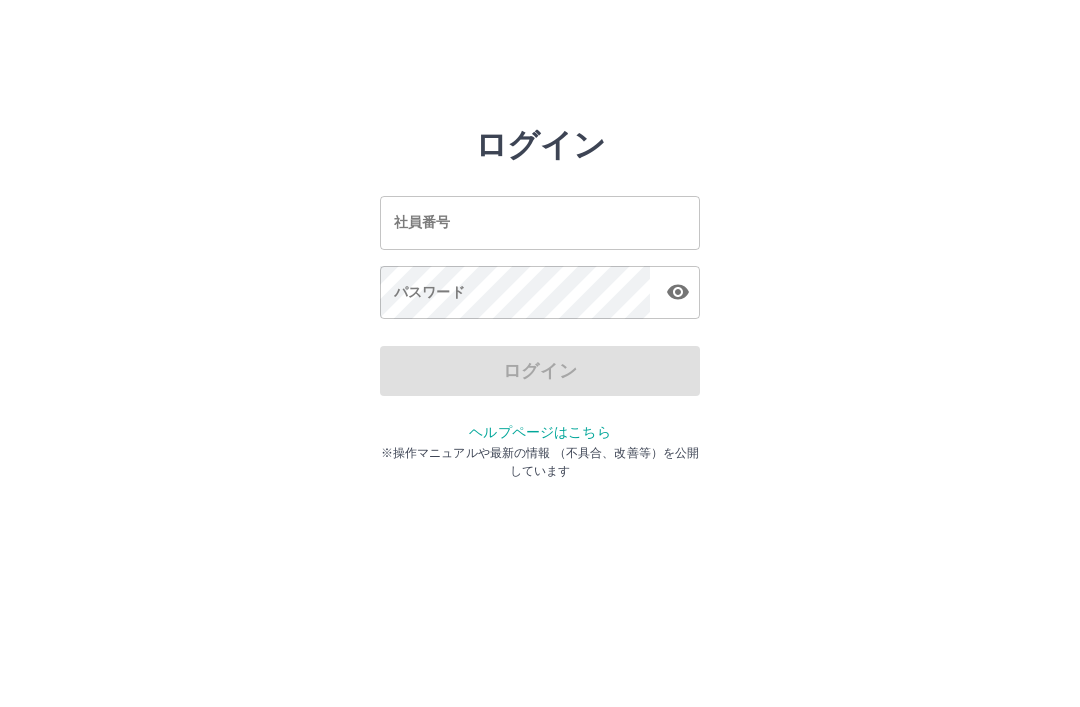 click on "ログイン 社員番号 社員番号 パスワード パスワード ログイン ヘルプページはこちら ※操作マニュアルや最新の情報 （不具合、改善等）を公開しています" at bounding box center [540, 223] 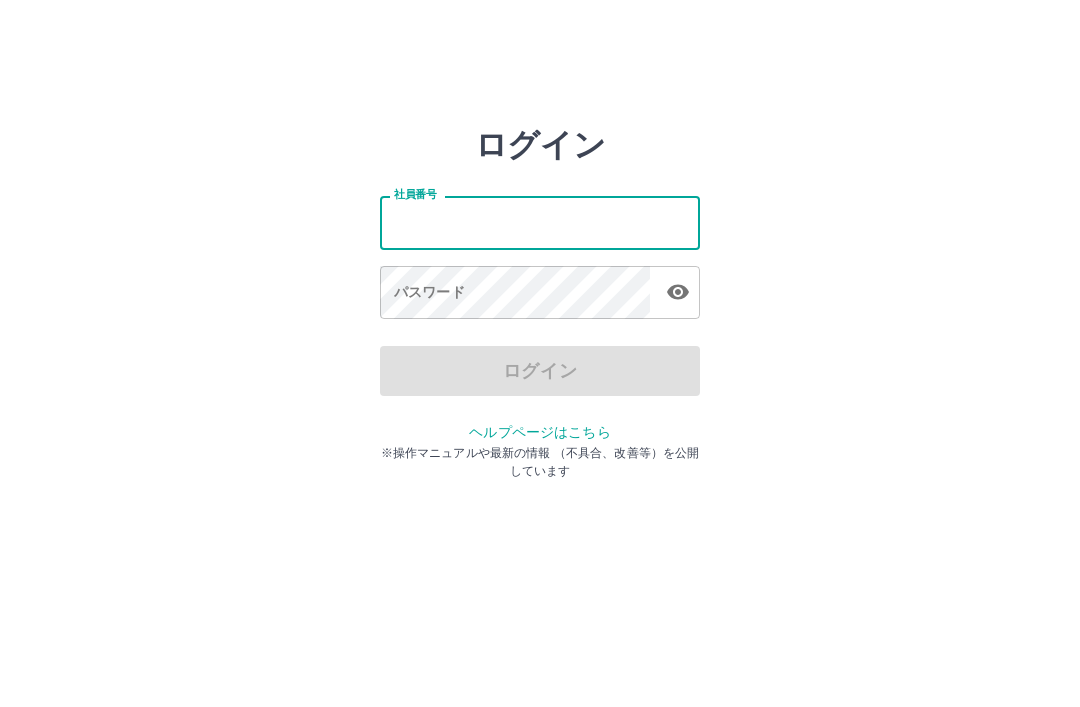 scroll, scrollTop: 0, scrollLeft: 0, axis: both 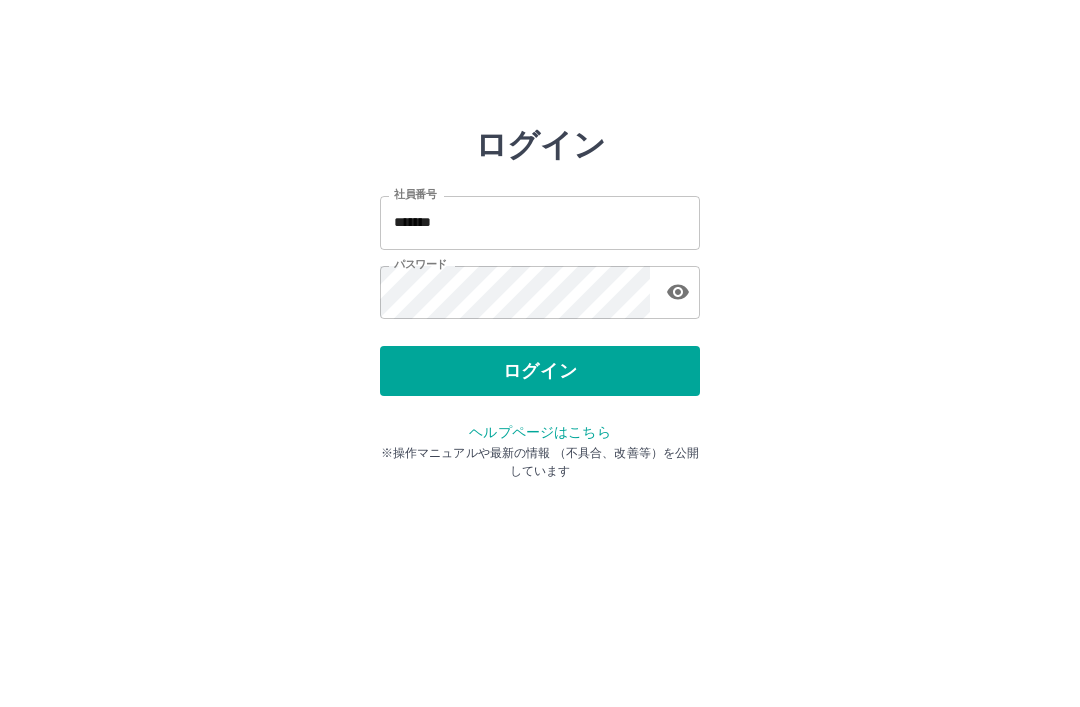 click on "ログイン" at bounding box center [540, 371] 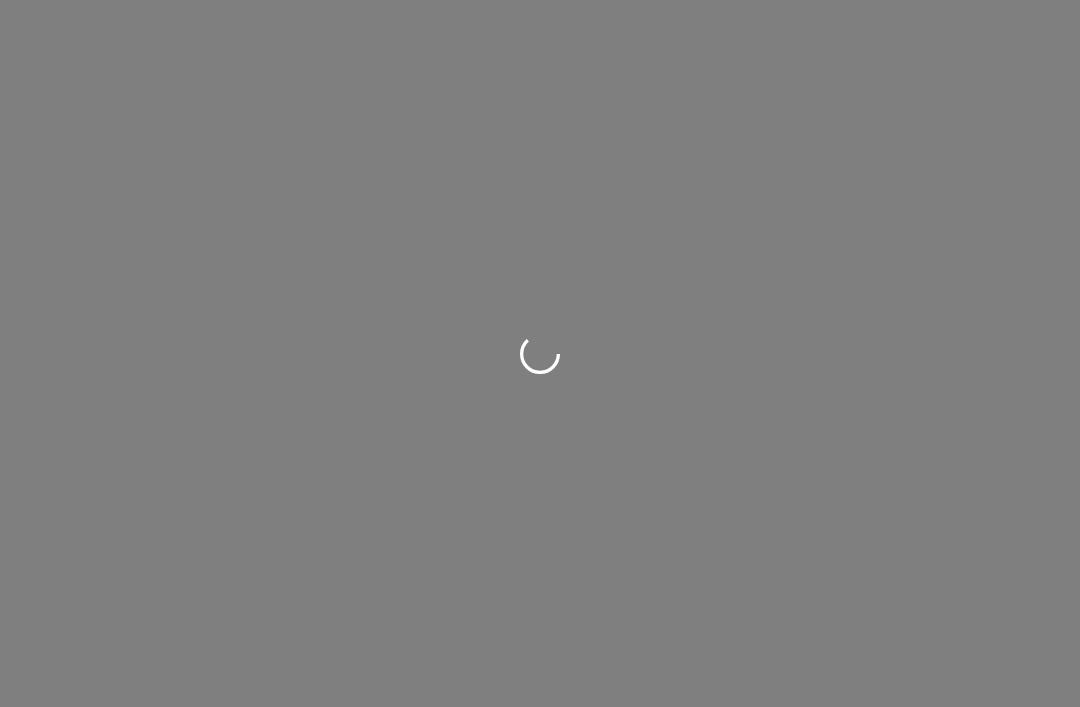 scroll, scrollTop: 0, scrollLeft: 0, axis: both 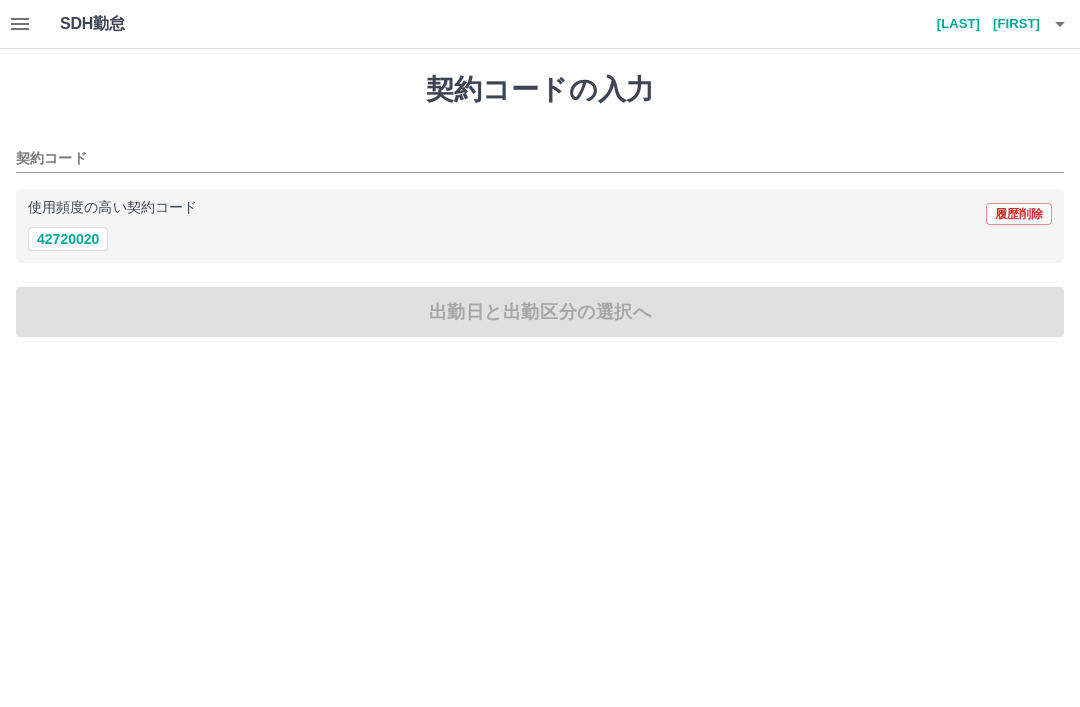 click on "42720020" at bounding box center [68, 239] 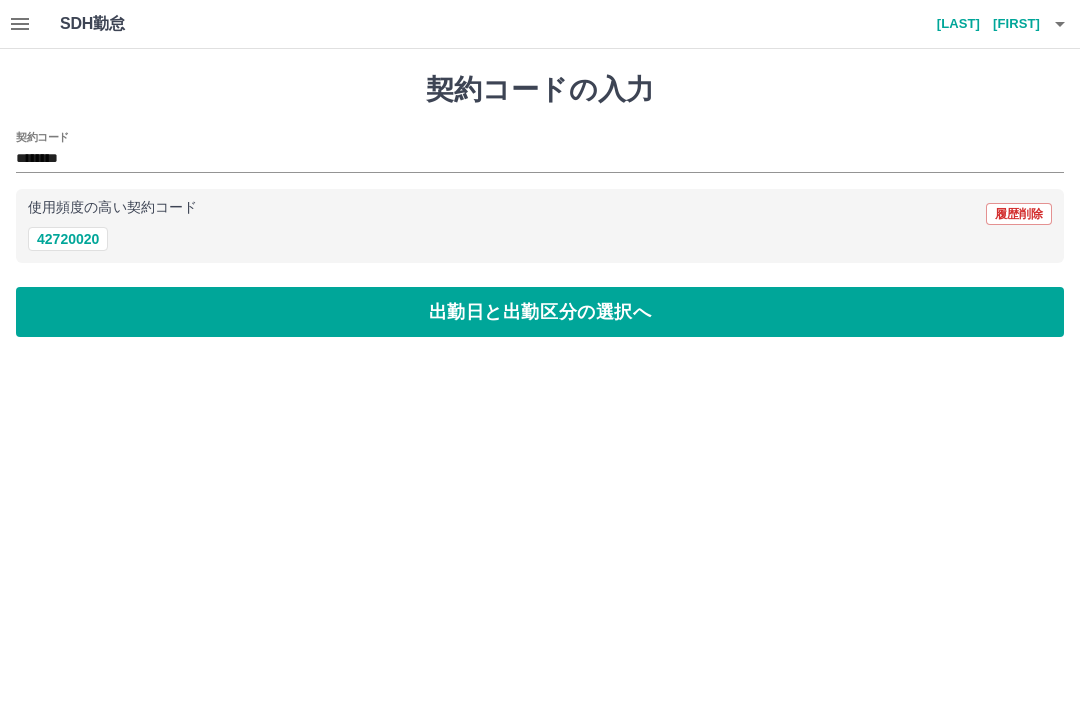 click on "出勤日と出勤区分の選択へ" at bounding box center [540, 312] 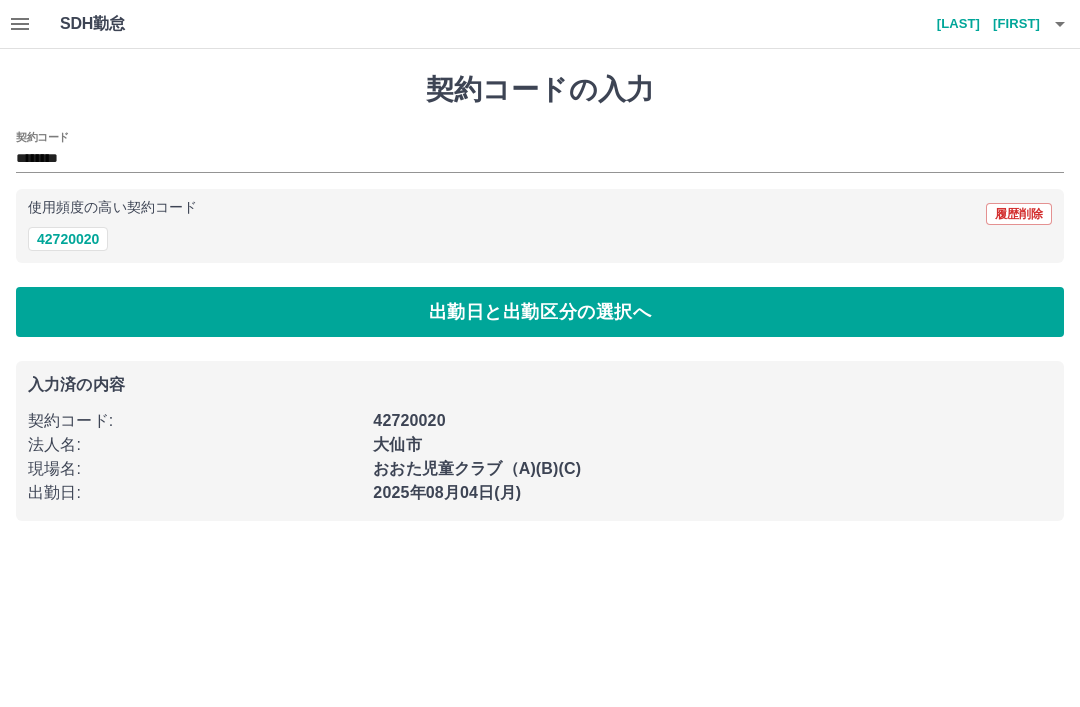 click on "出勤日と出勤区分の選択へ" at bounding box center (540, 312) 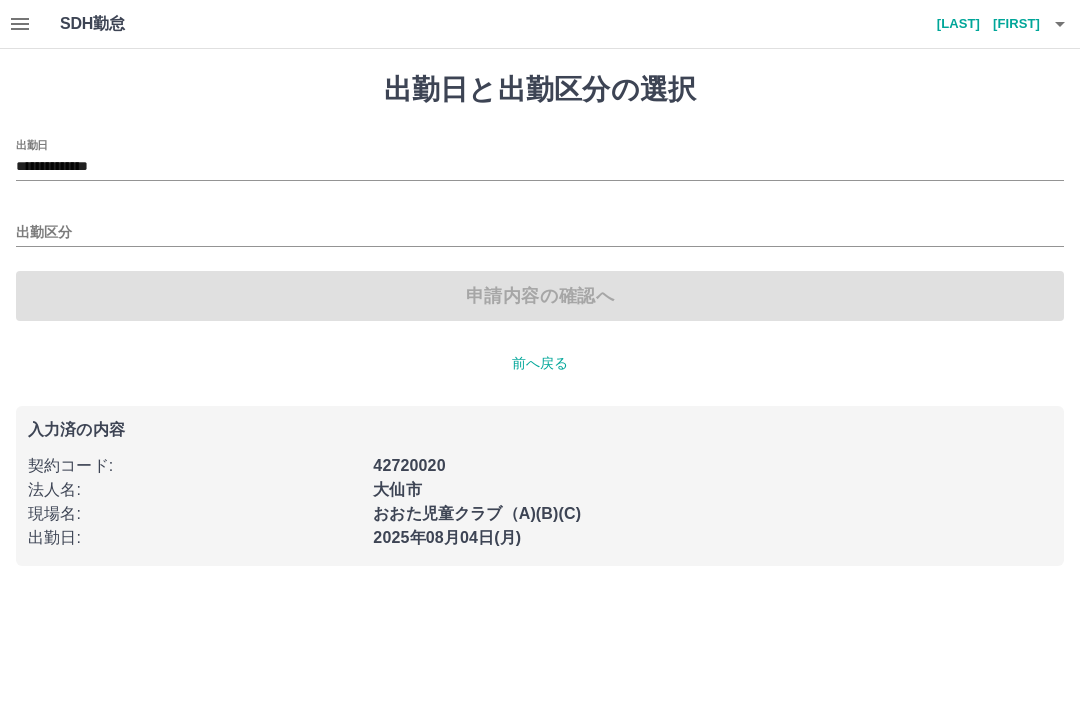 click on "**********" at bounding box center [540, 167] 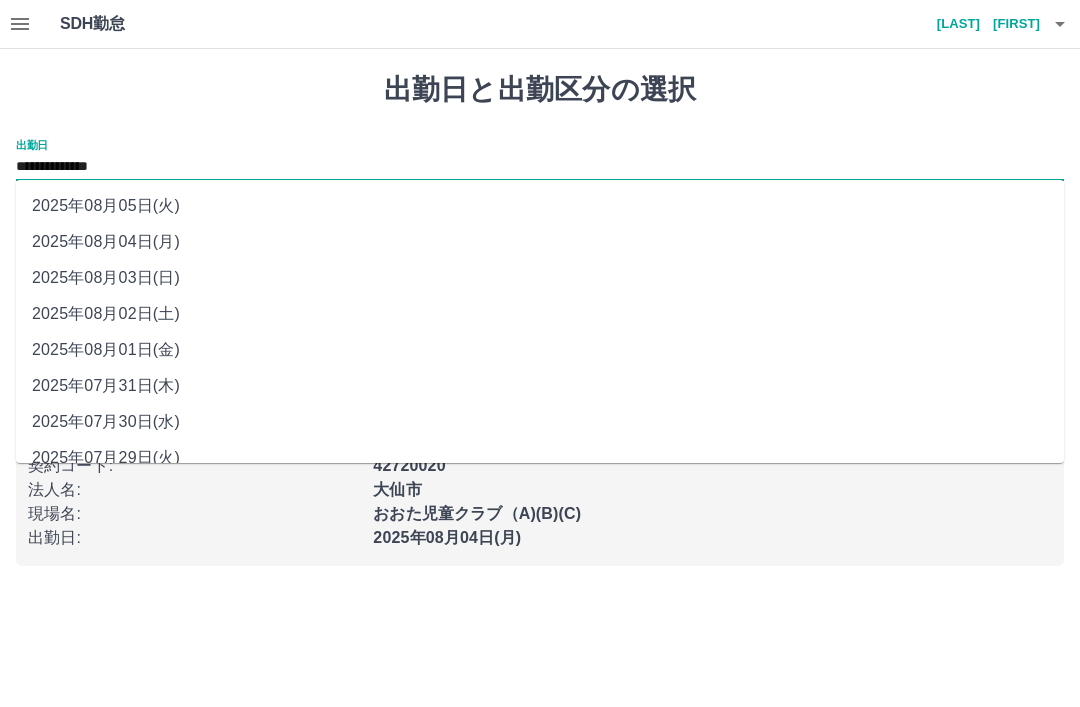 click on "**********" at bounding box center [540, 319] 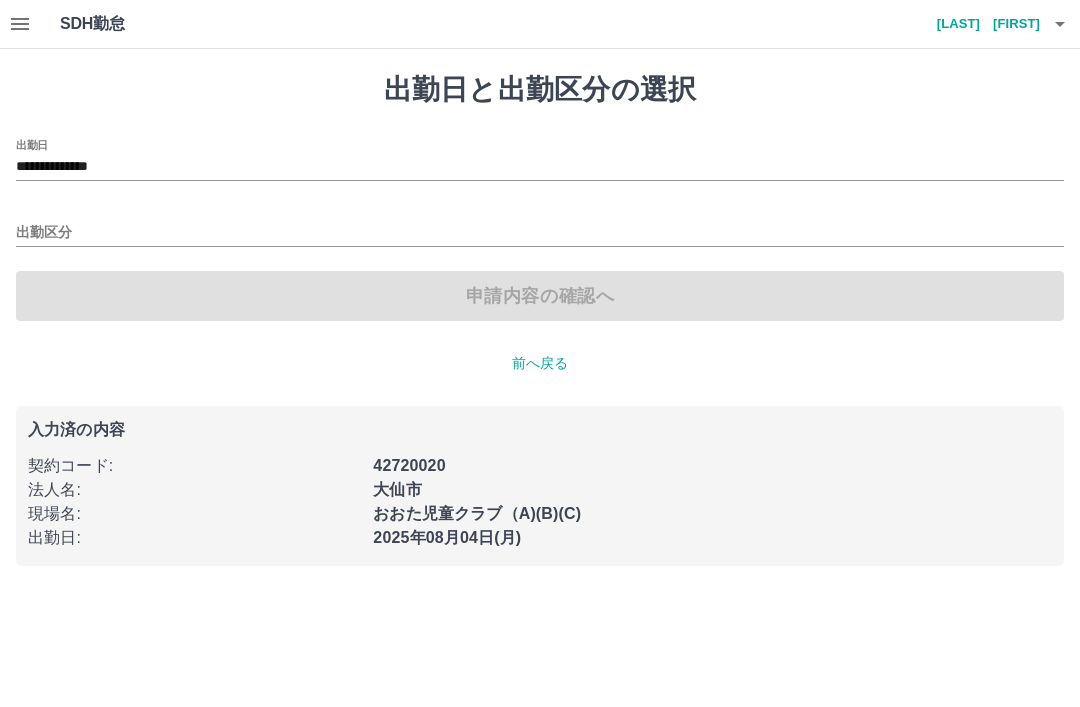 click on "**********" at bounding box center [540, 167] 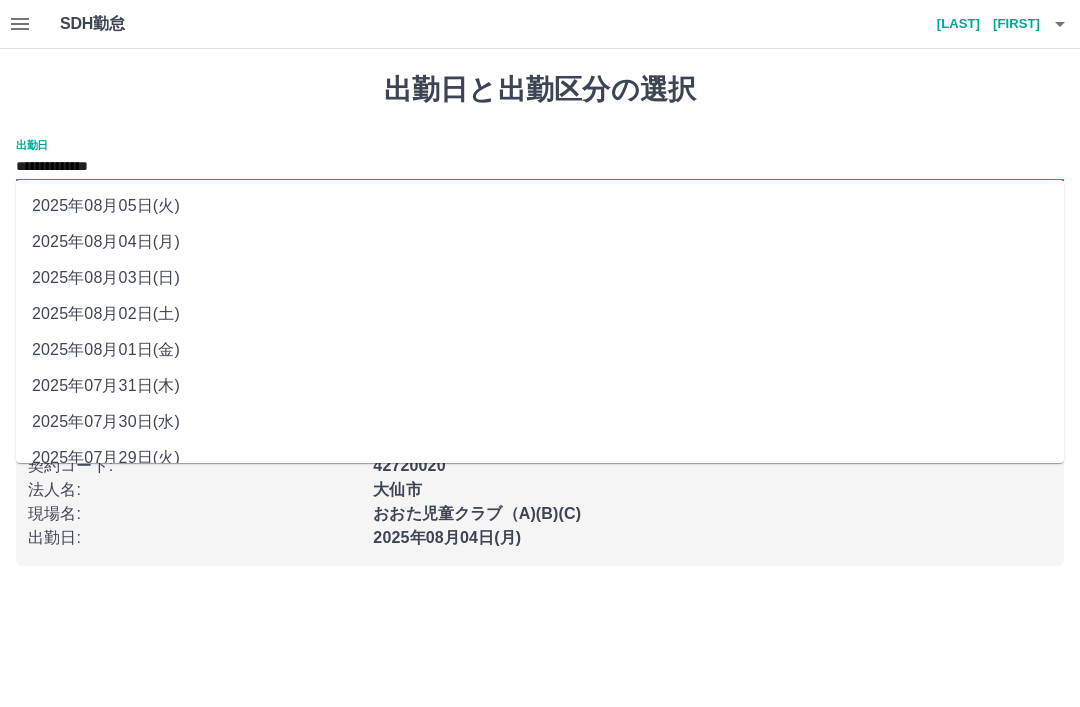 click on "2025年08月03日(日)" at bounding box center (540, 278) 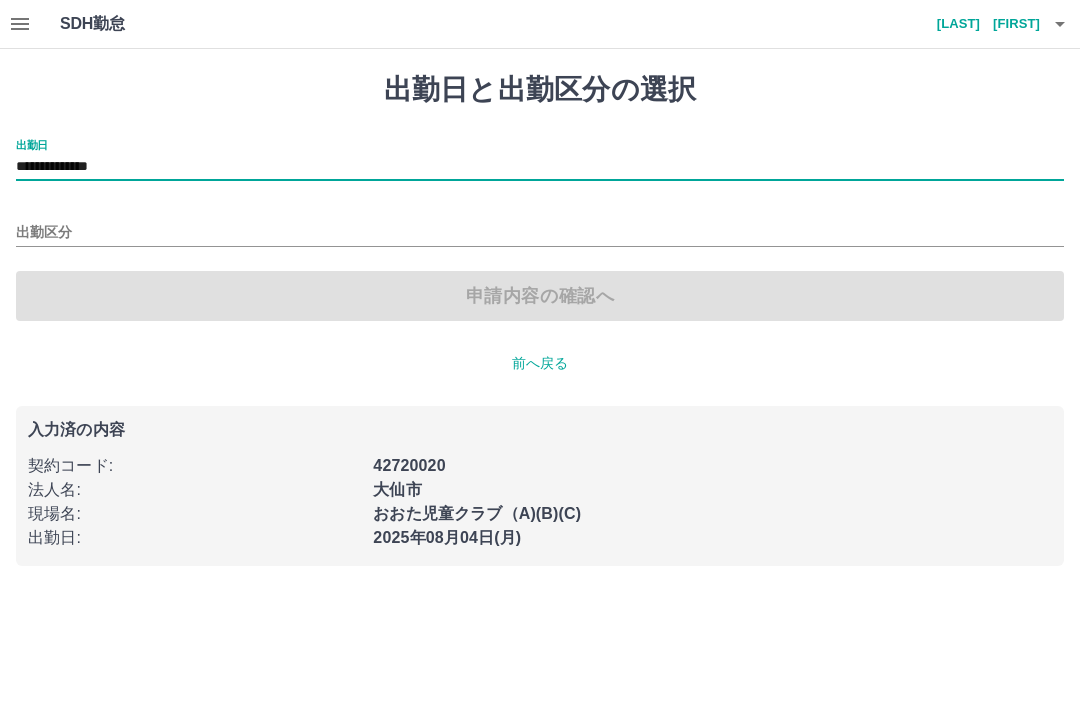 click on "出勤区分" at bounding box center [540, 233] 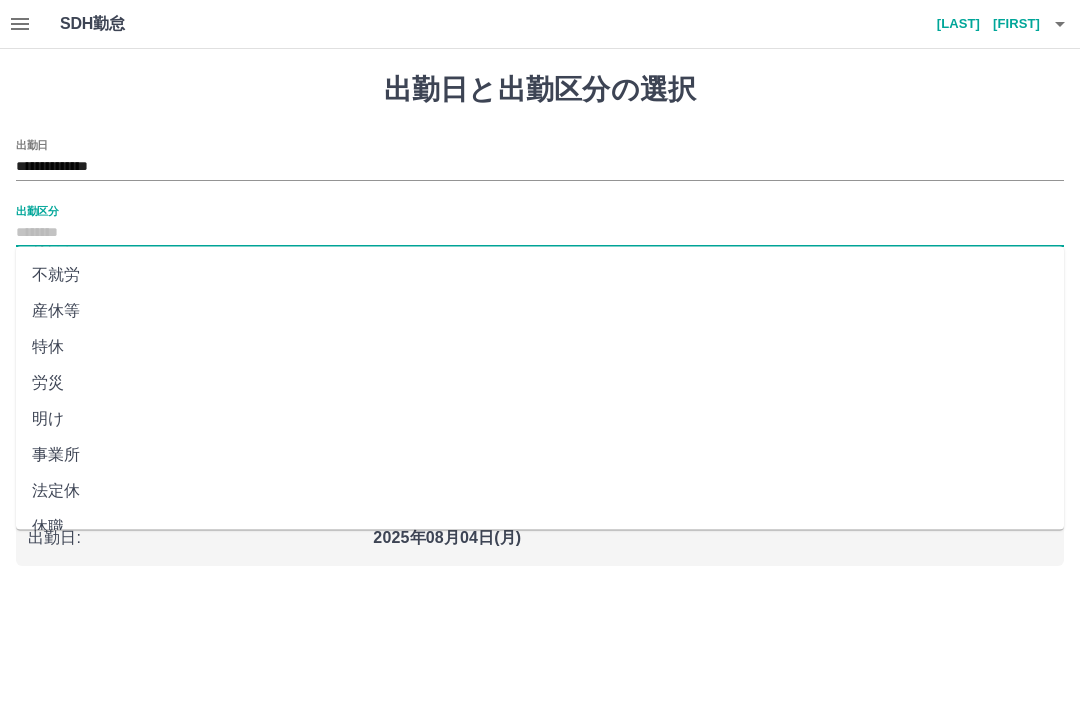 scroll, scrollTop: 356, scrollLeft: 0, axis: vertical 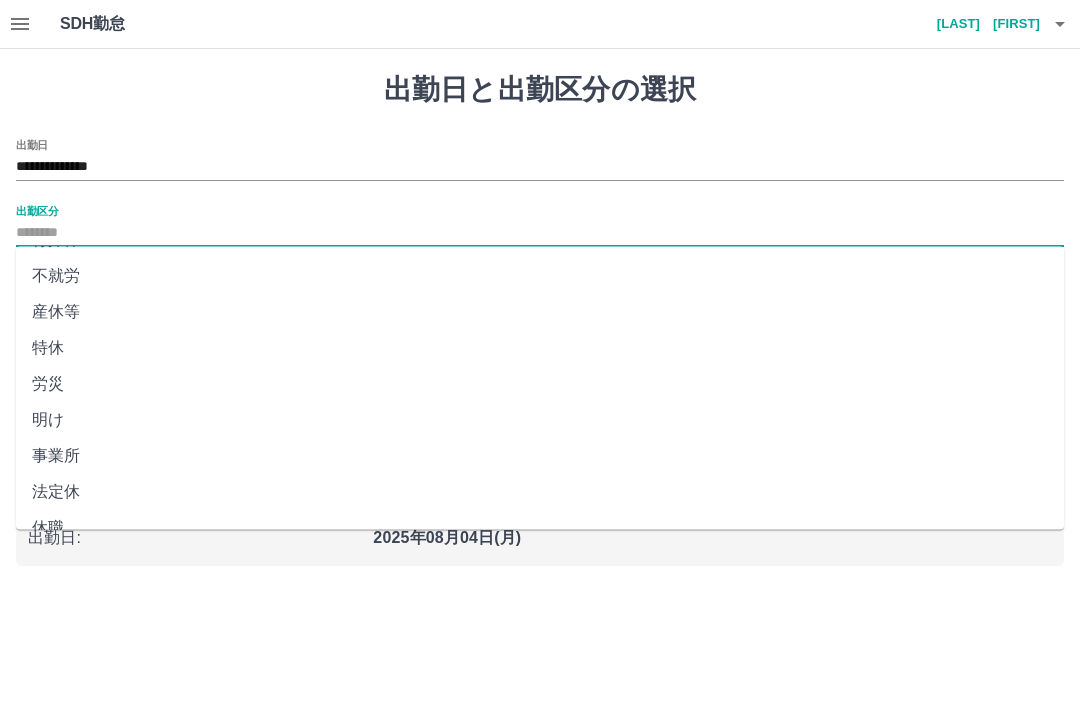 click on "法定休" at bounding box center [540, 493] 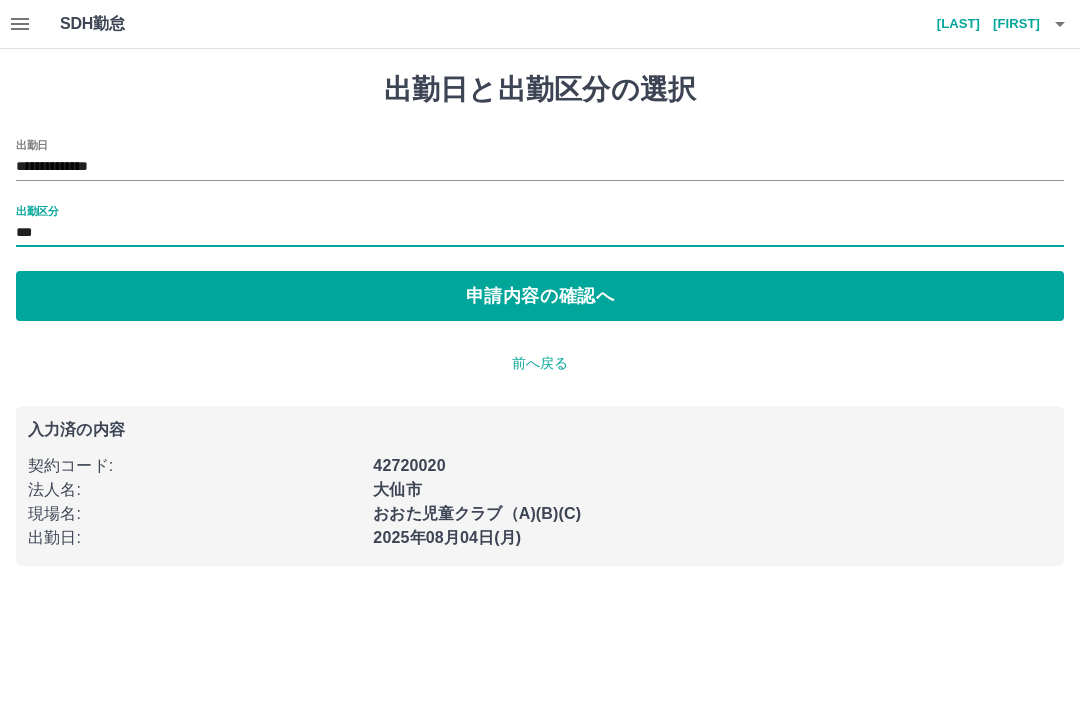 click on "申請内容の確認へ" at bounding box center [540, 296] 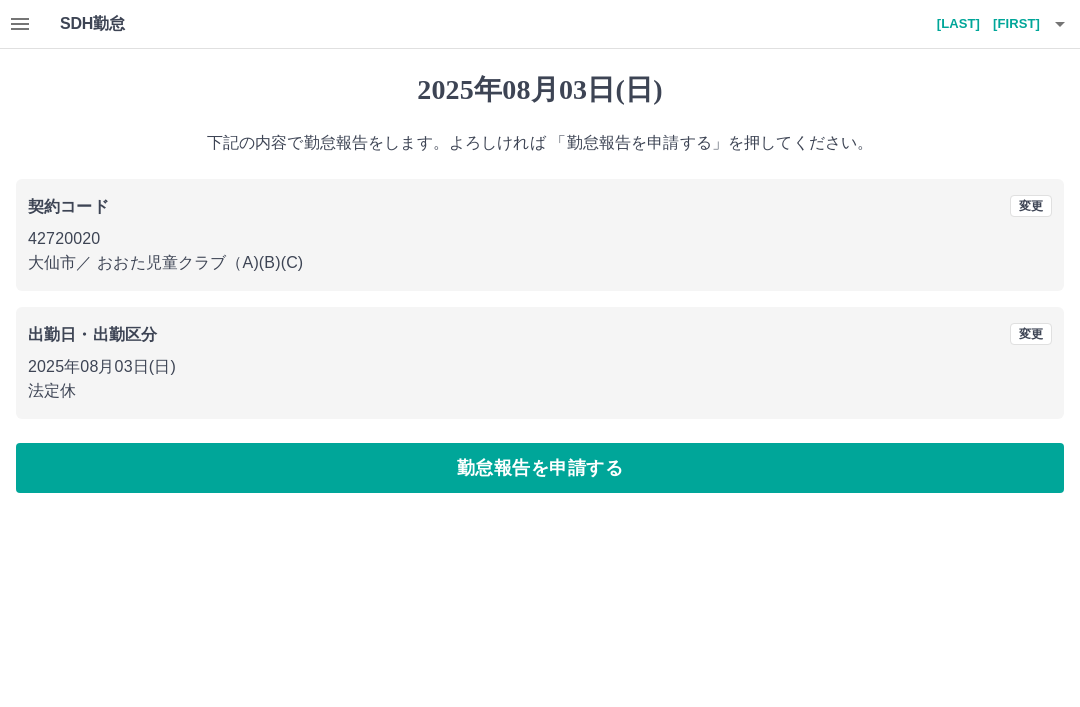 click on "勤怠報告を申請する" at bounding box center [540, 468] 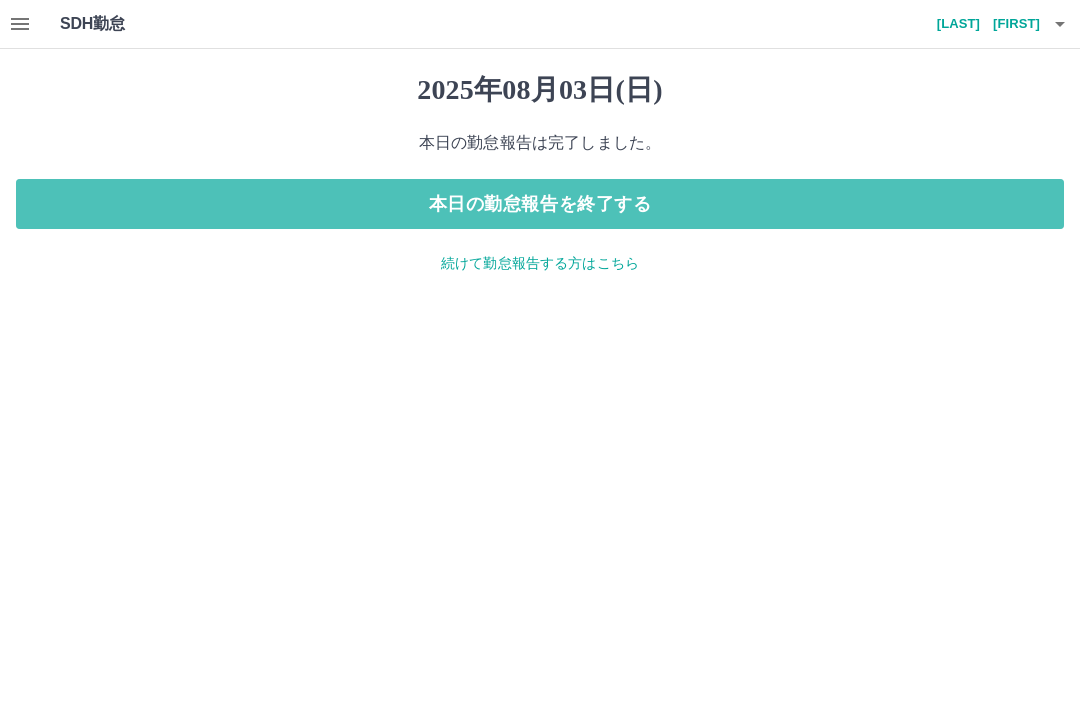 click on "本日の勤怠報告を終了する" at bounding box center (540, 204) 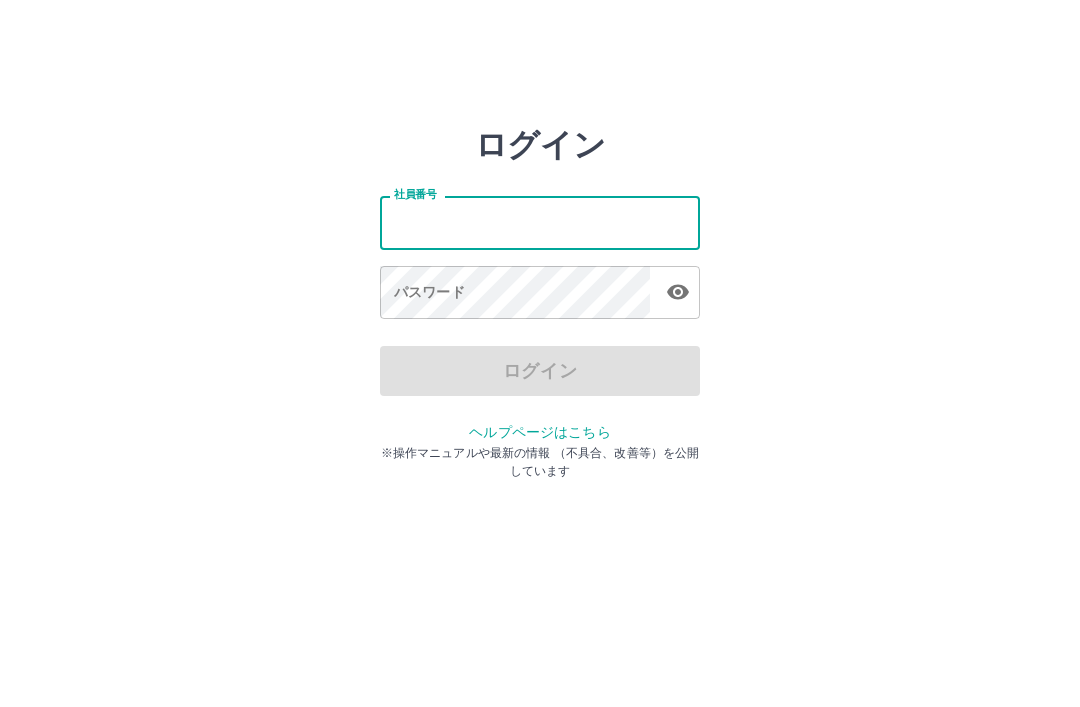 scroll, scrollTop: 0, scrollLeft: 0, axis: both 